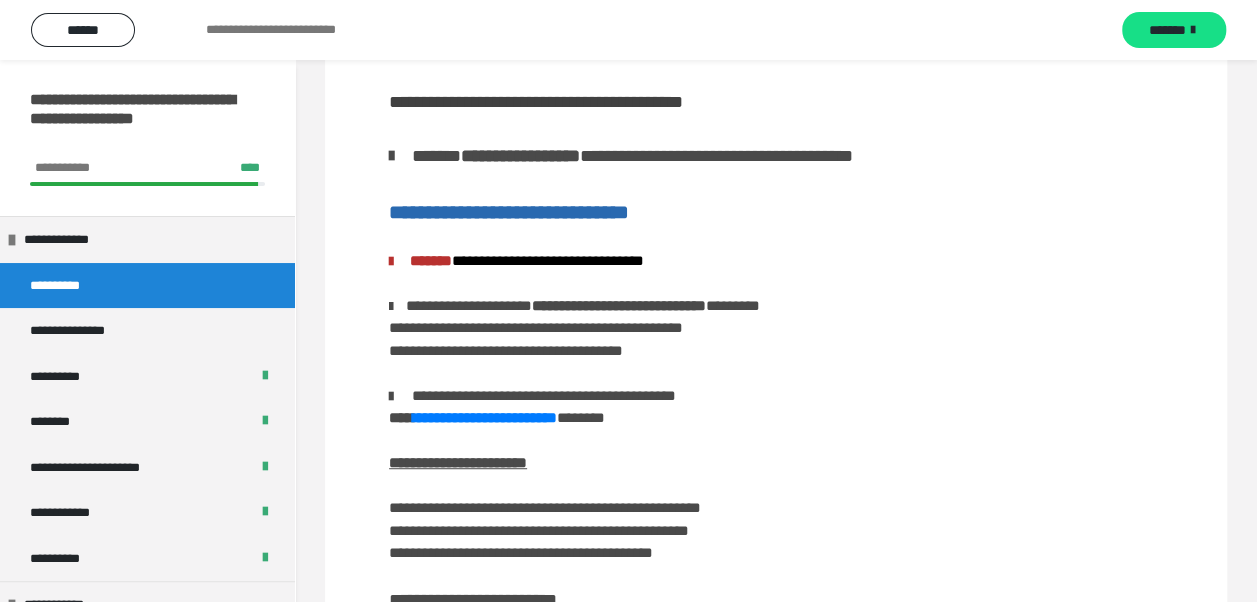 scroll, scrollTop: 0, scrollLeft: 0, axis: both 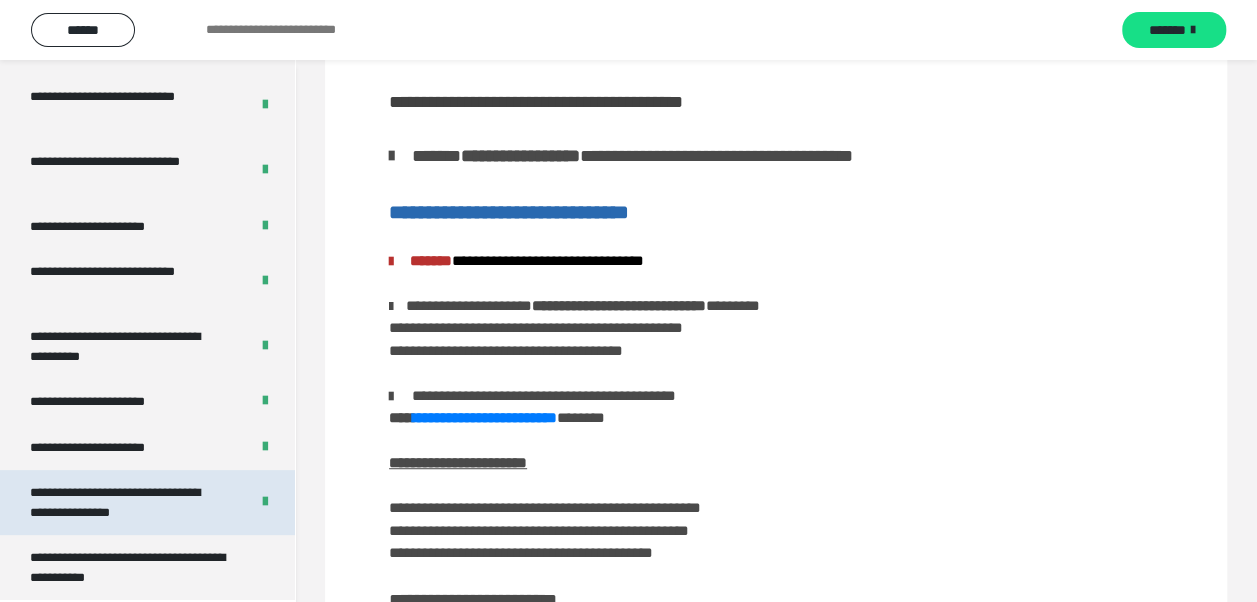 click on "**********" at bounding box center [124, 502] 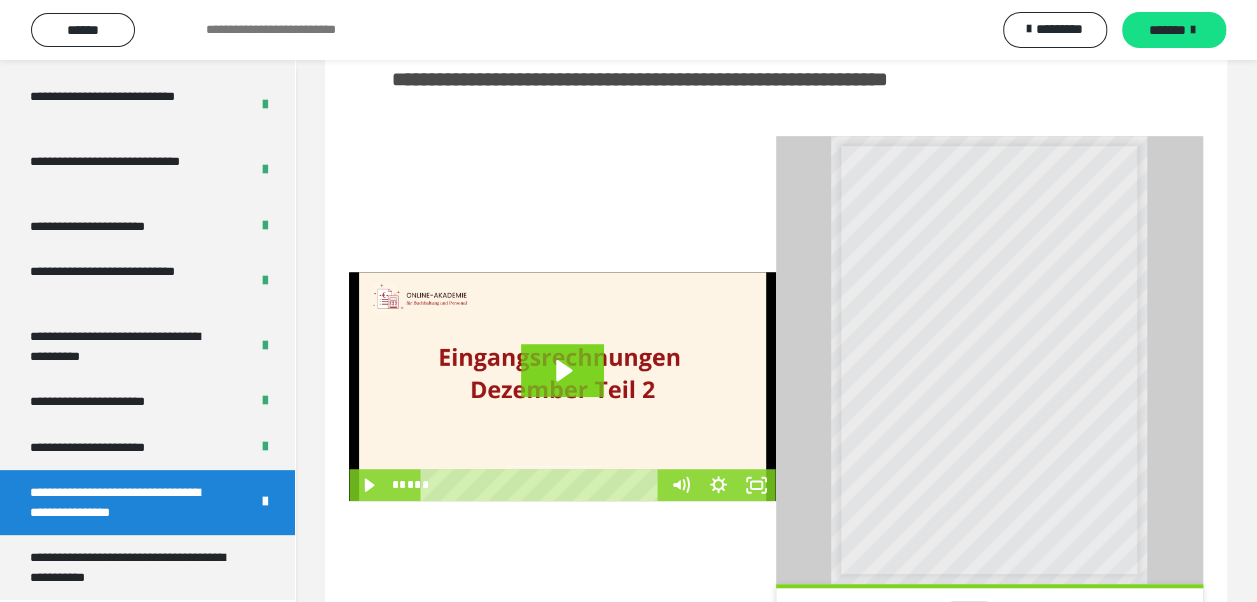 scroll, scrollTop: 508, scrollLeft: 0, axis: vertical 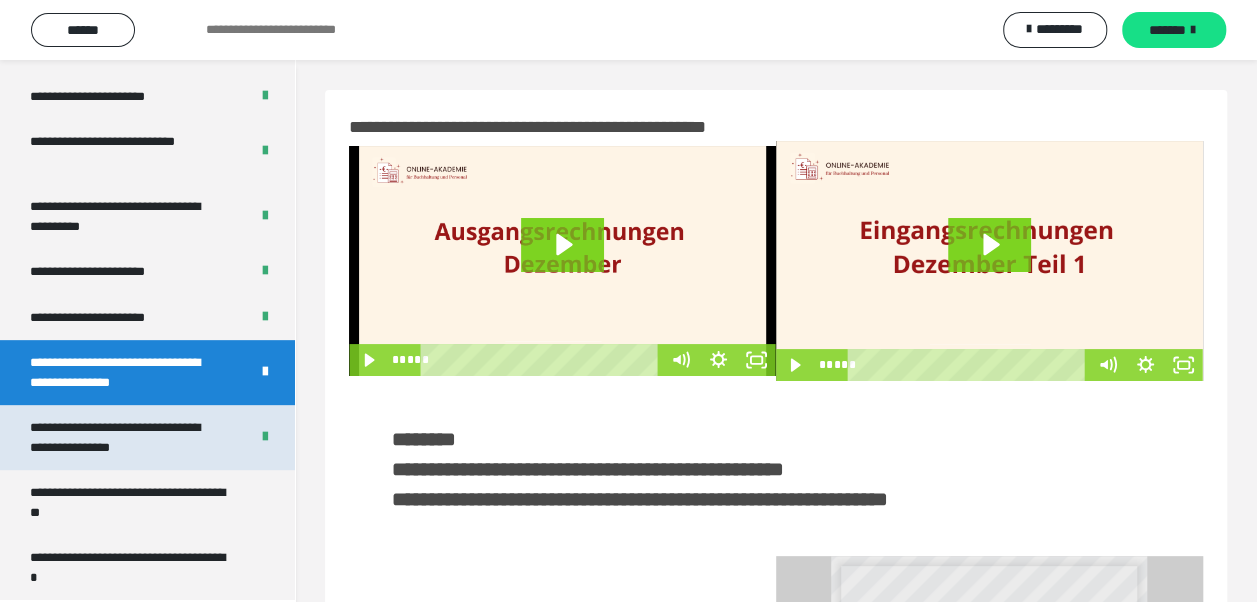 click on "**********" at bounding box center (124, 437) 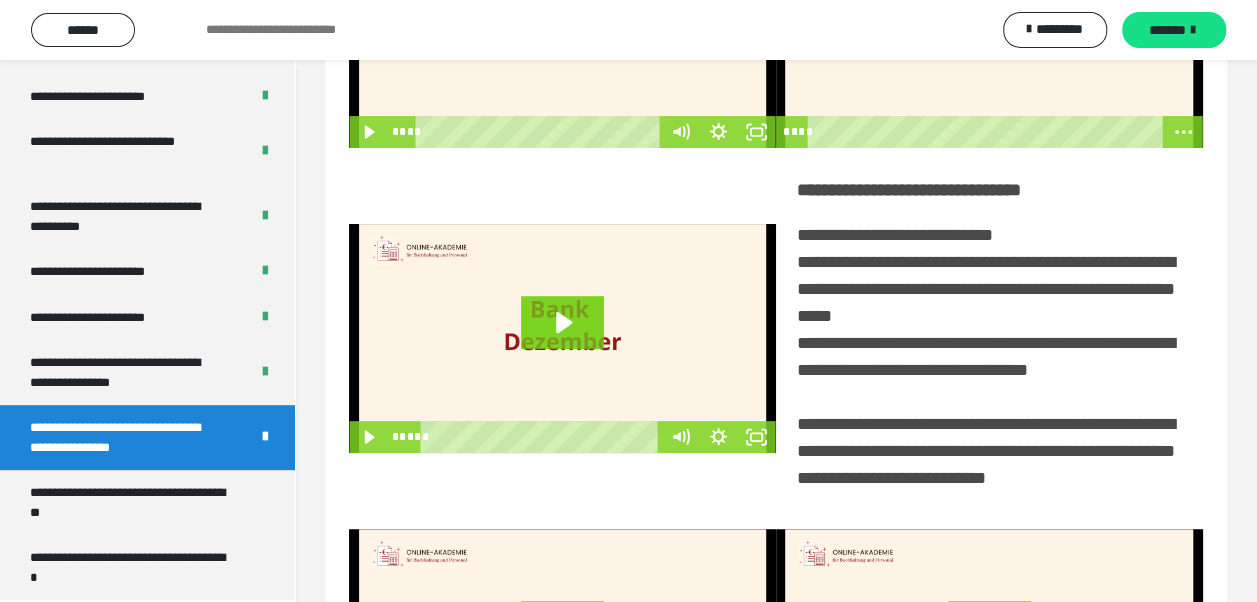 scroll, scrollTop: 0, scrollLeft: 0, axis: both 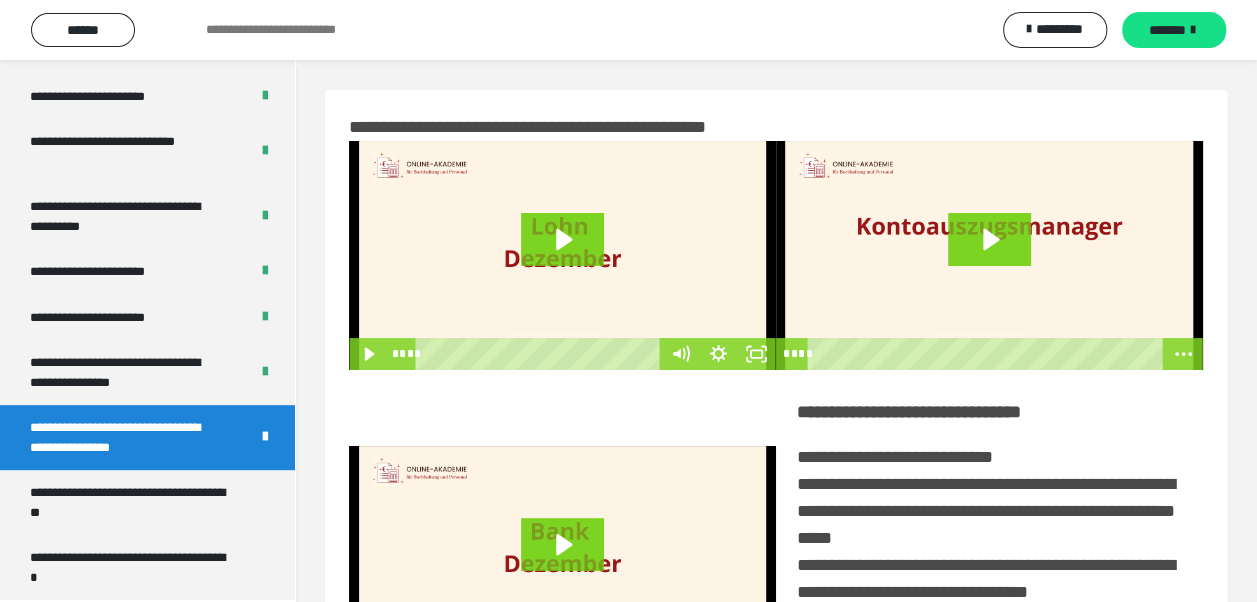 click on "**********" at bounding box center [776, 547] 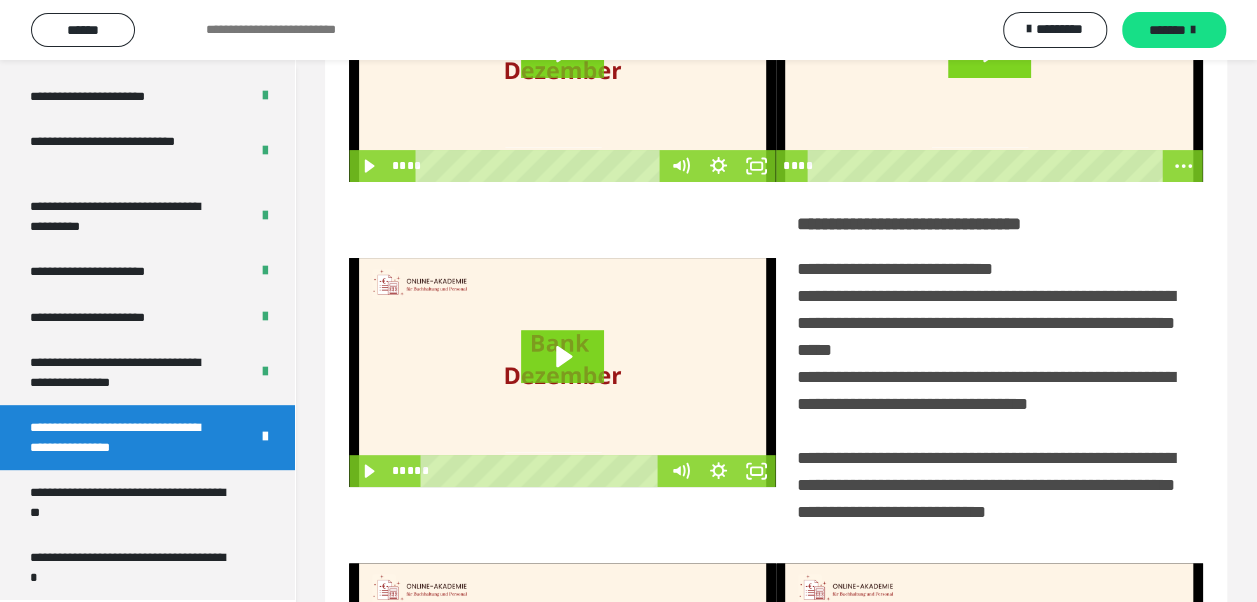 scroll, scrollTop: 186, scrollLeft: 0, axis: vertical 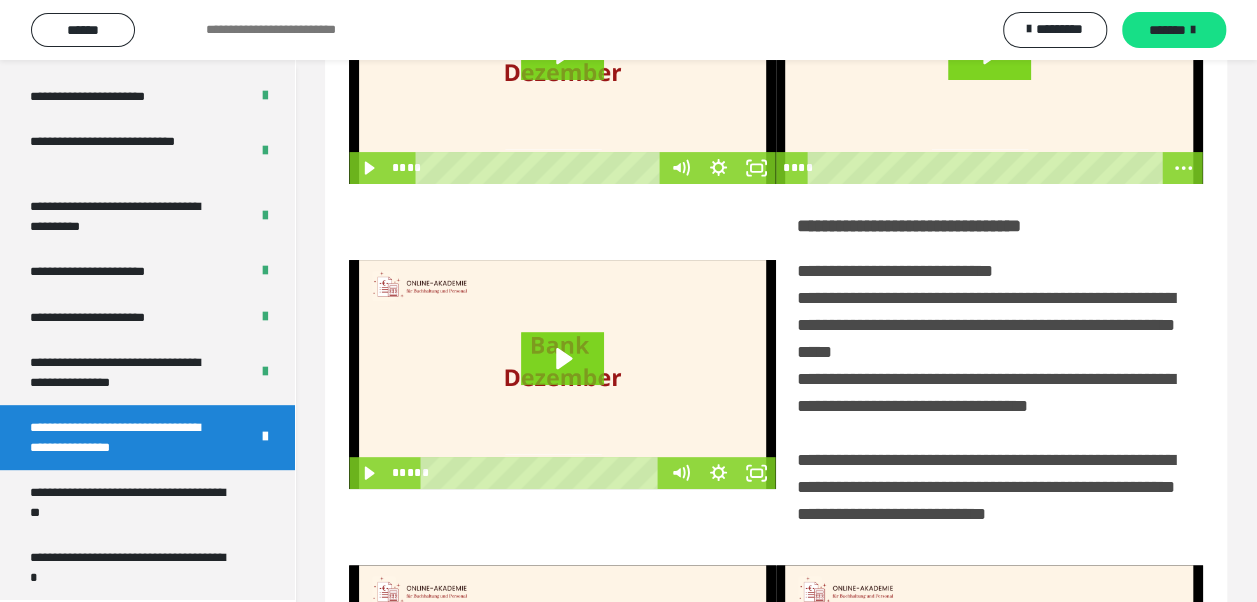 drag, startPoint x: 800, startPoint y: 226, endPoint x: 862, endPoint y: 274, distance: 78.40918 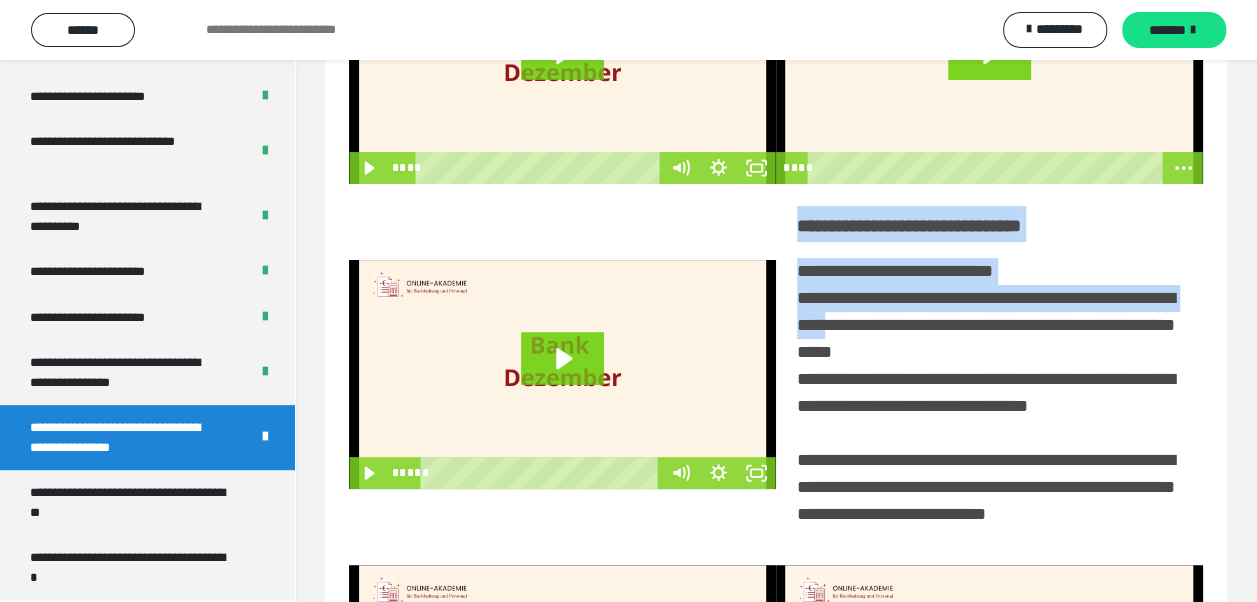 drag, startPoint x: 862, startPoint y: 274, endPoint x: 833, endPoint y: 245, distance: 41.01219 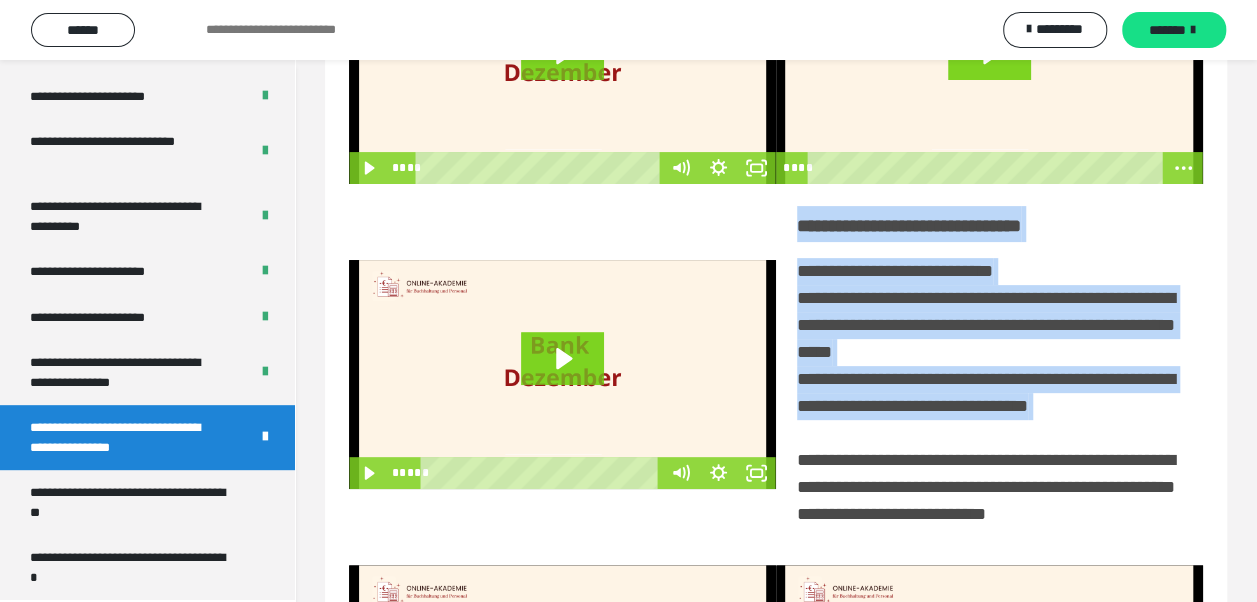 scroll, scrollTop: 486, scrollLeft: 0, axis: vertical 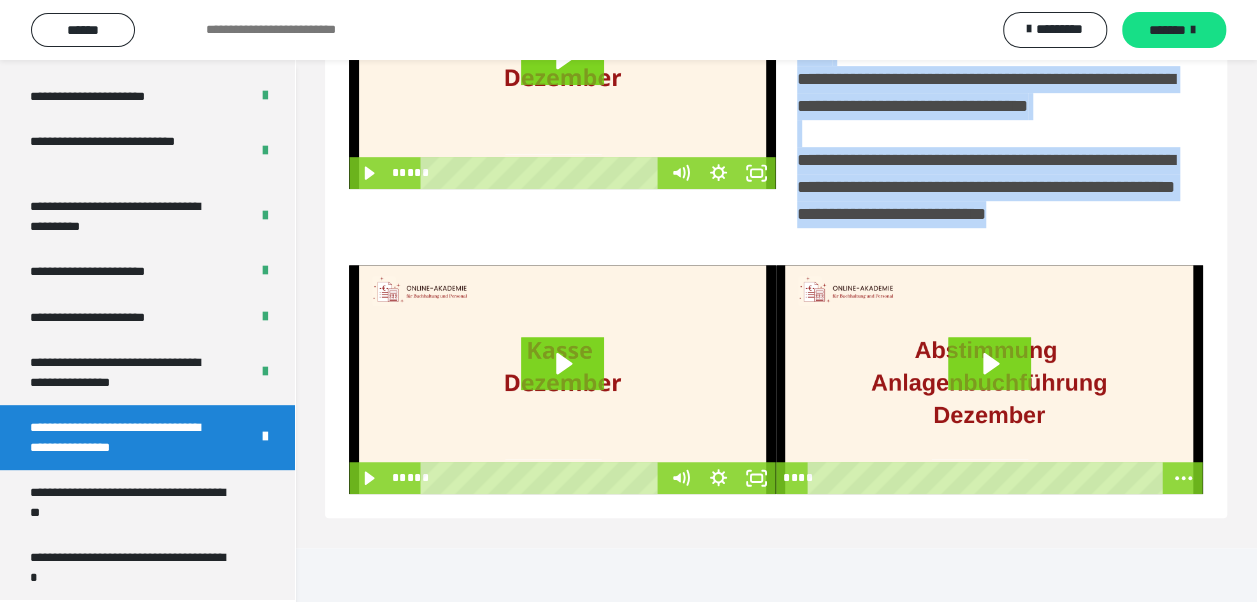 drag, startPoint x: 798, startPoint y: 226, endPoint x: 1113, endPoint y: 281, distance: 319.76553 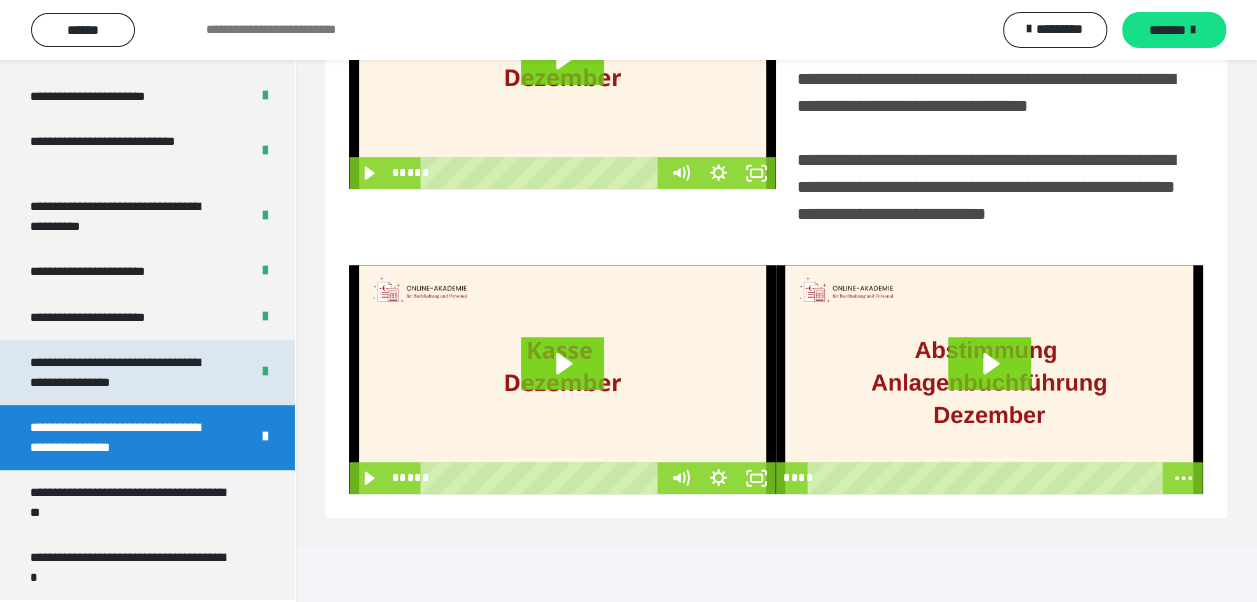 click on "**********" at bounding box center [124, 372] 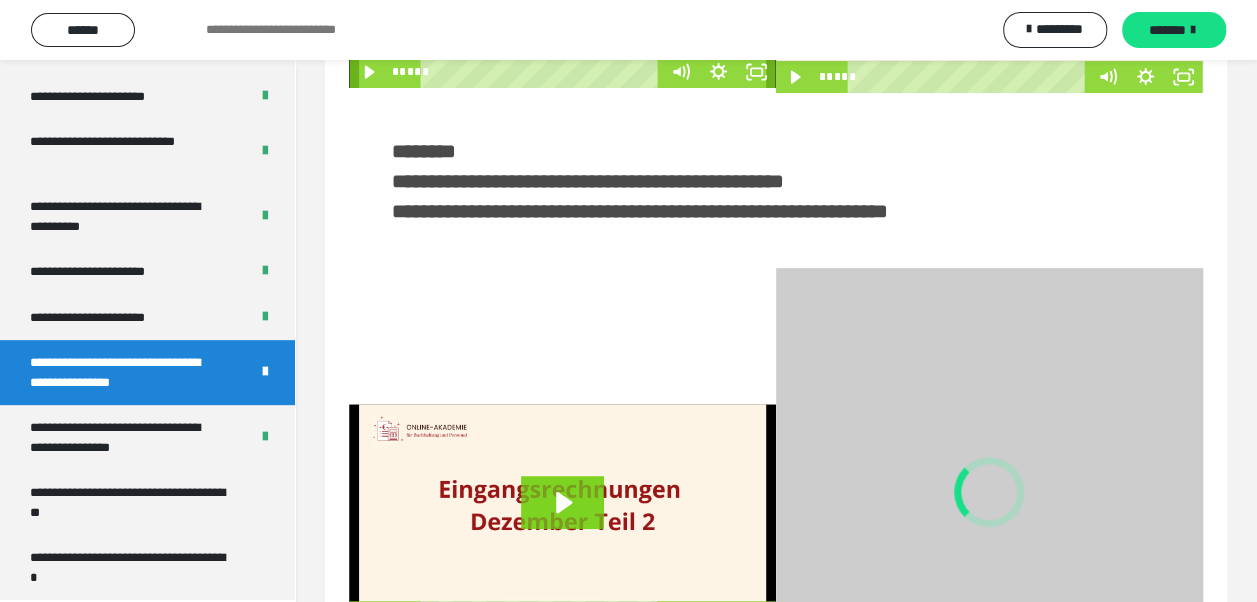 scroll, scrollTop: 508, scrollLeft: 0, axis: vertical 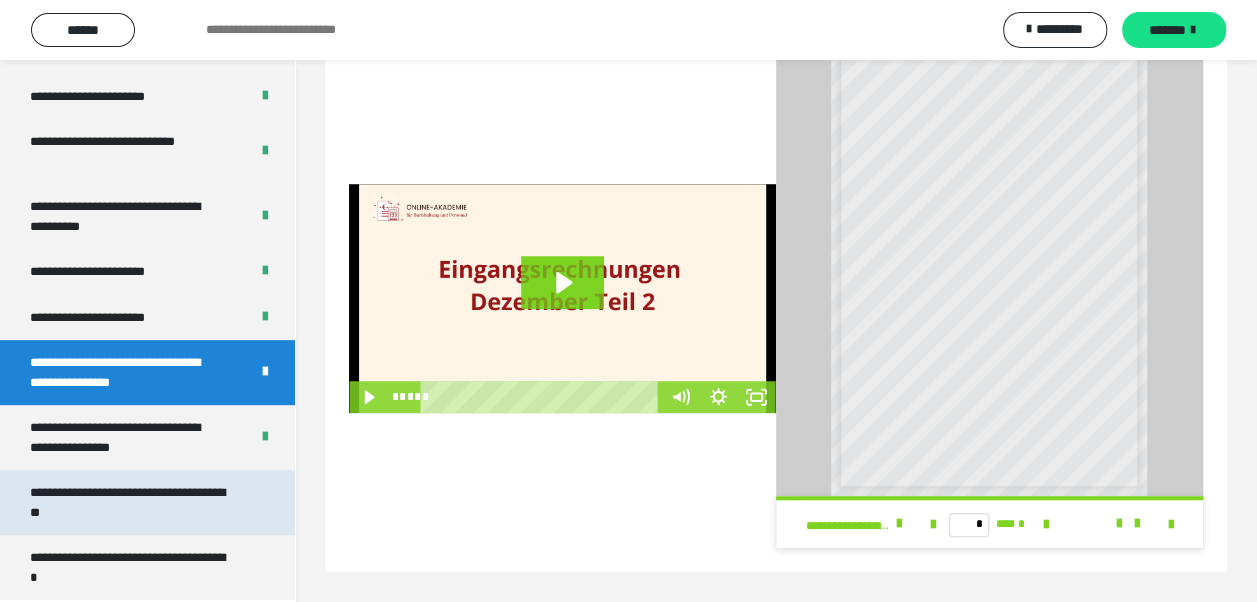 click on "**********" at bounding box center (132, 502) 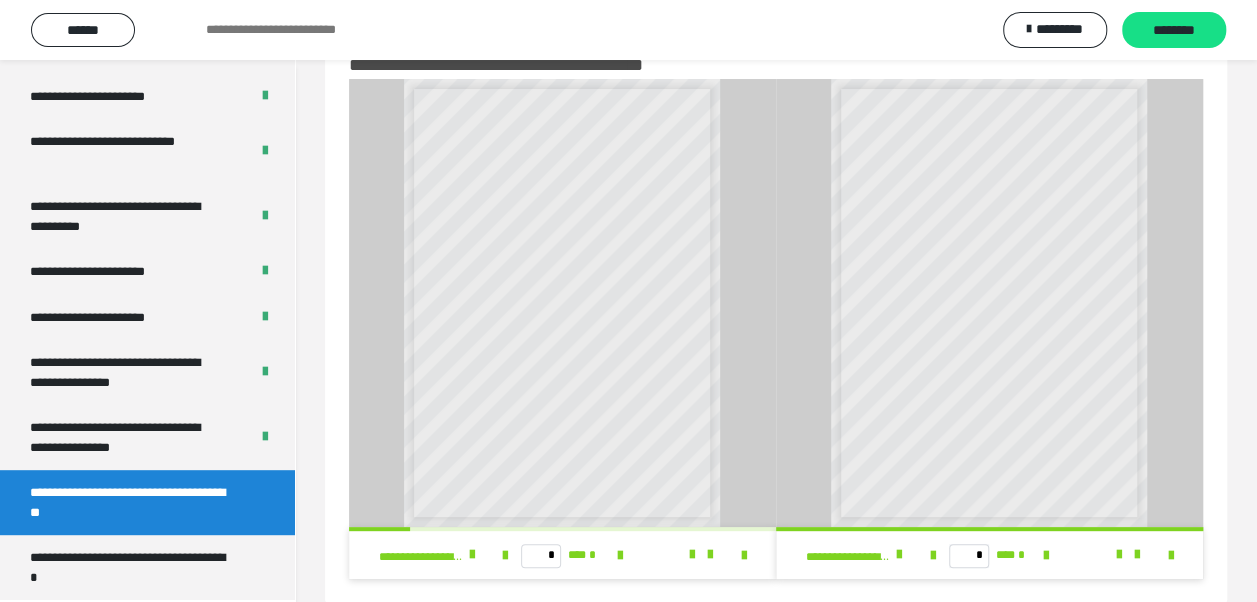 scroll, scrollTop: 93, scrollLeft: 0, axis: vertical 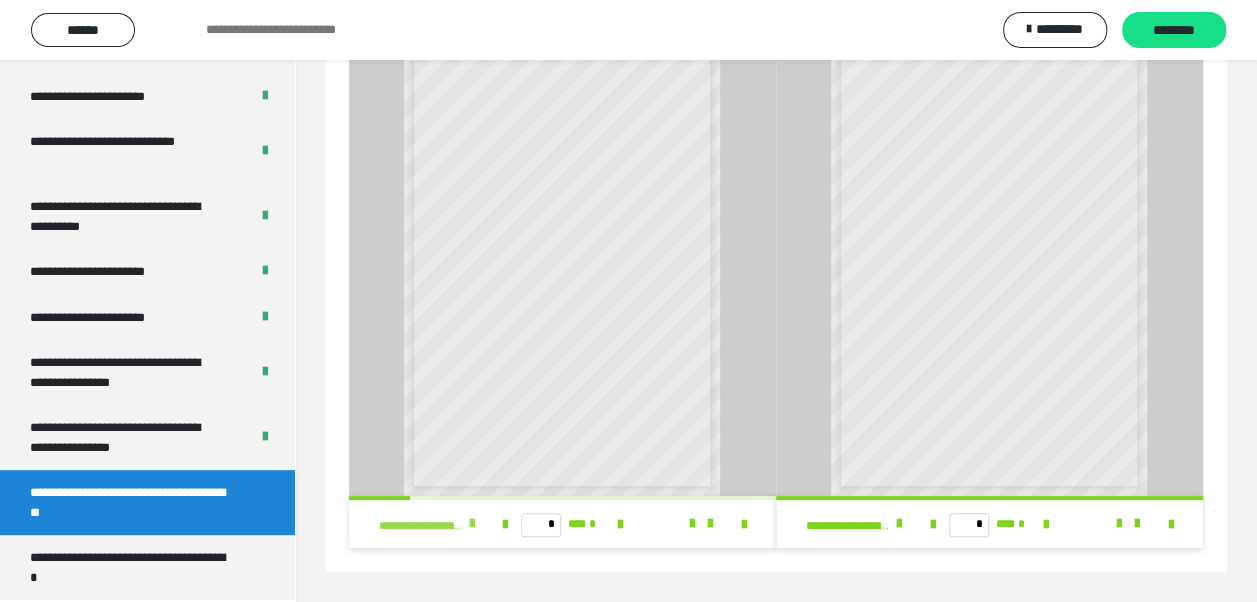 click at bounding box center (472, 524) 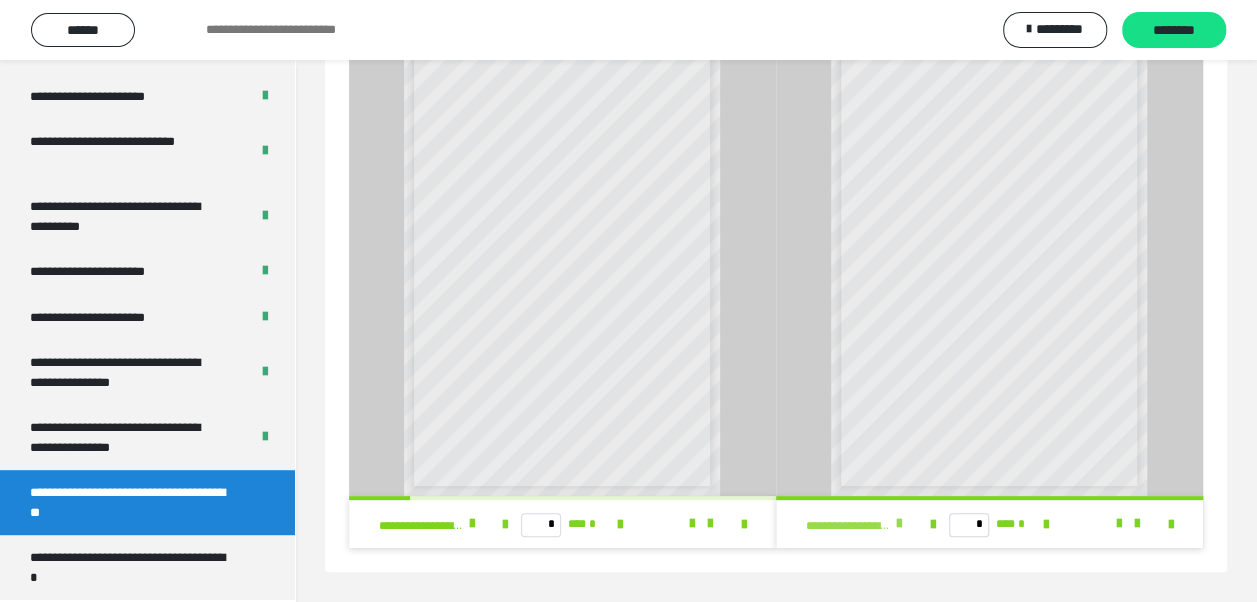 click at bounding box center (899, 524) 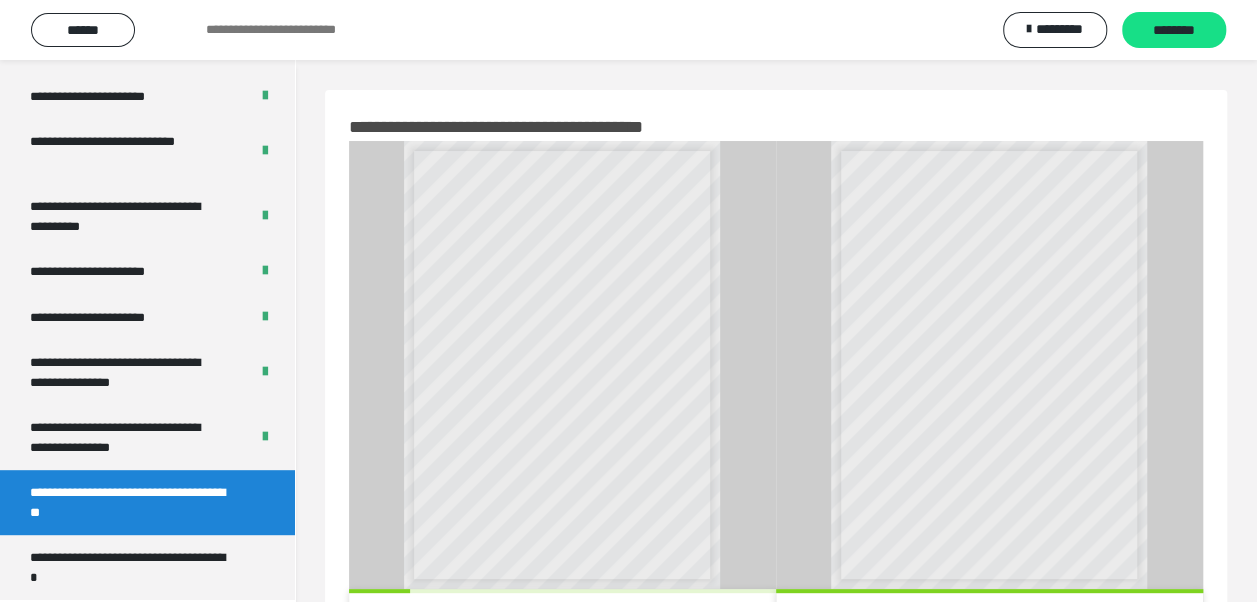 scroll, scrollTop: 93, scrollLeft: 0, axis: vertical 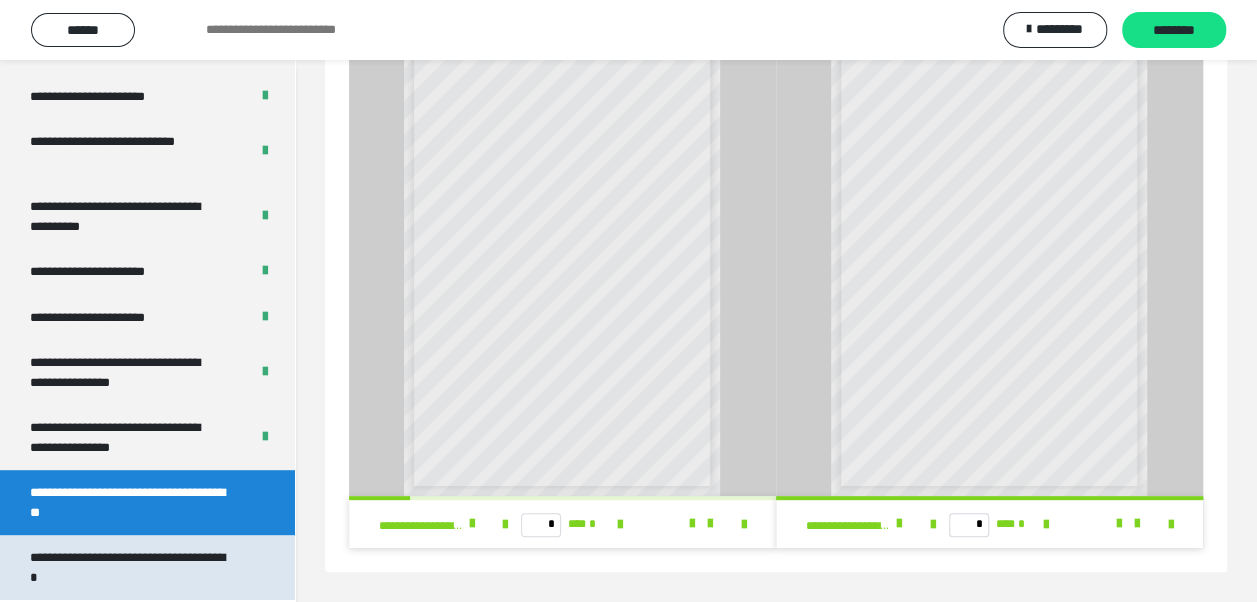 click on "**********" at bounding box center (132, 567) 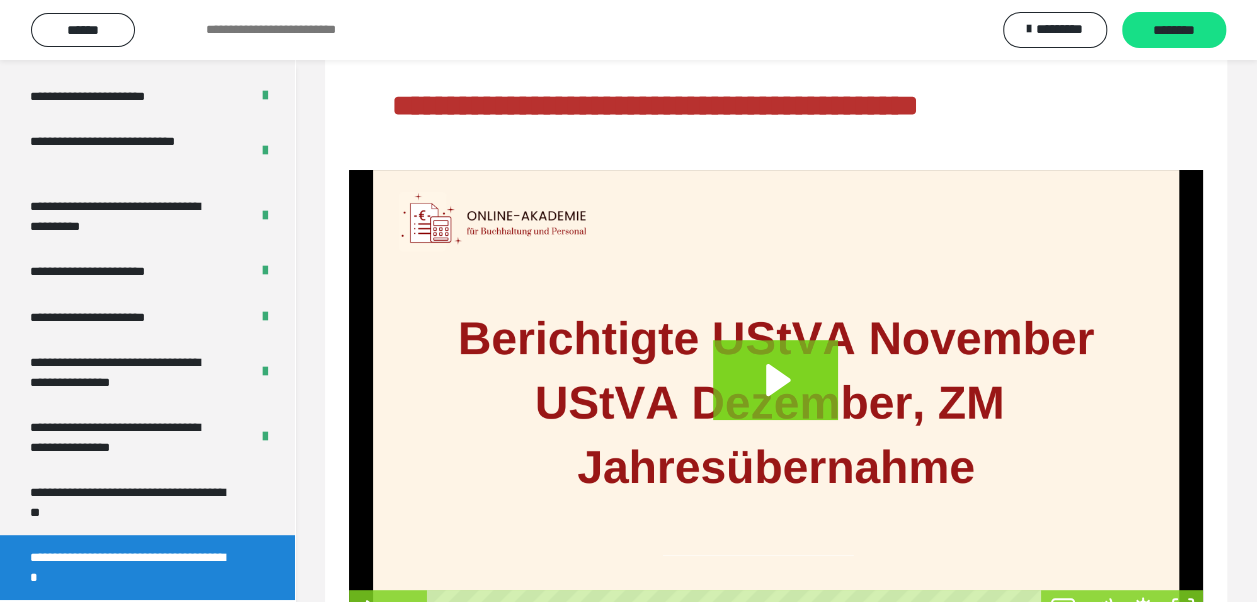 scroll, scrollTop: 238, scrollLeft: 0, axis: vertical 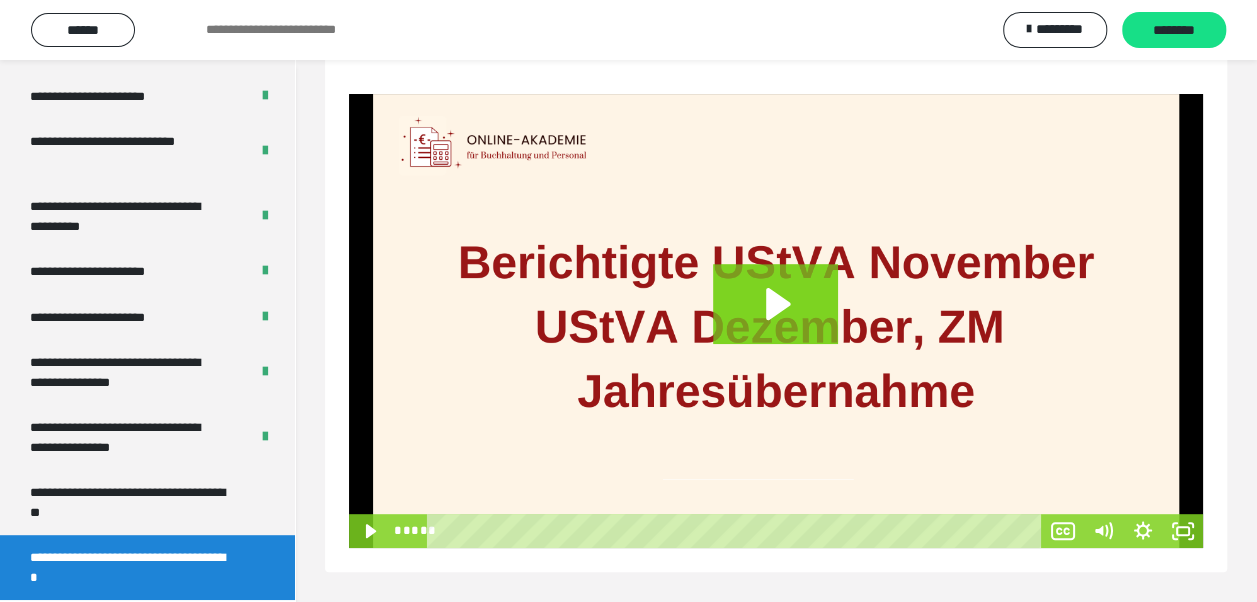click on "**********" at bounding box center [776, 212] 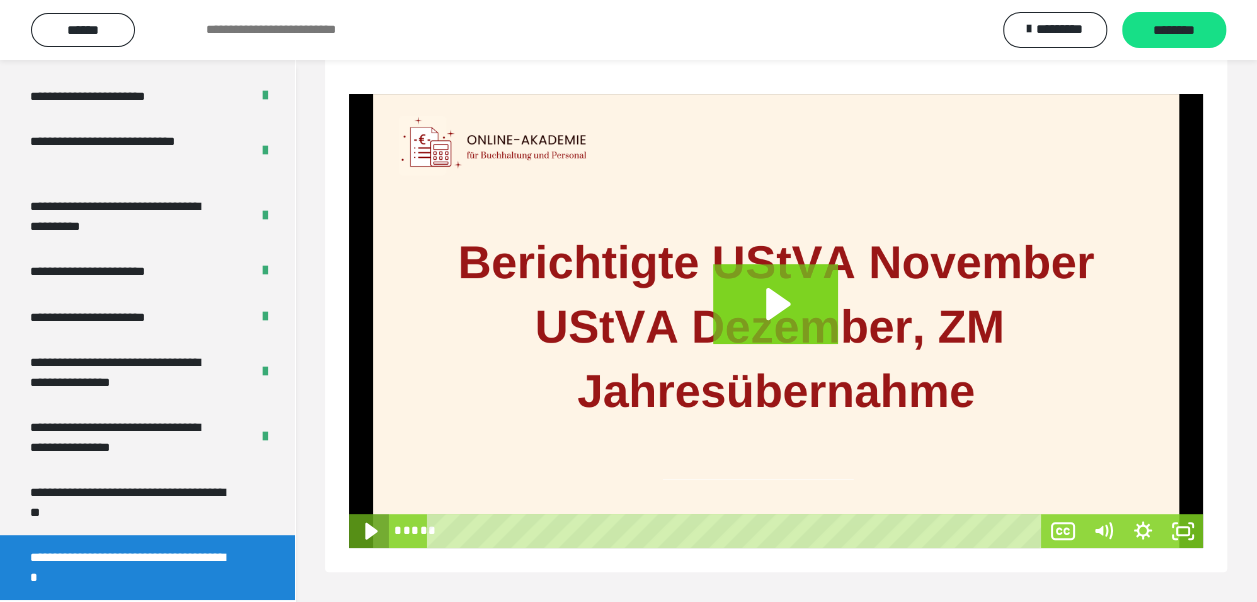 click 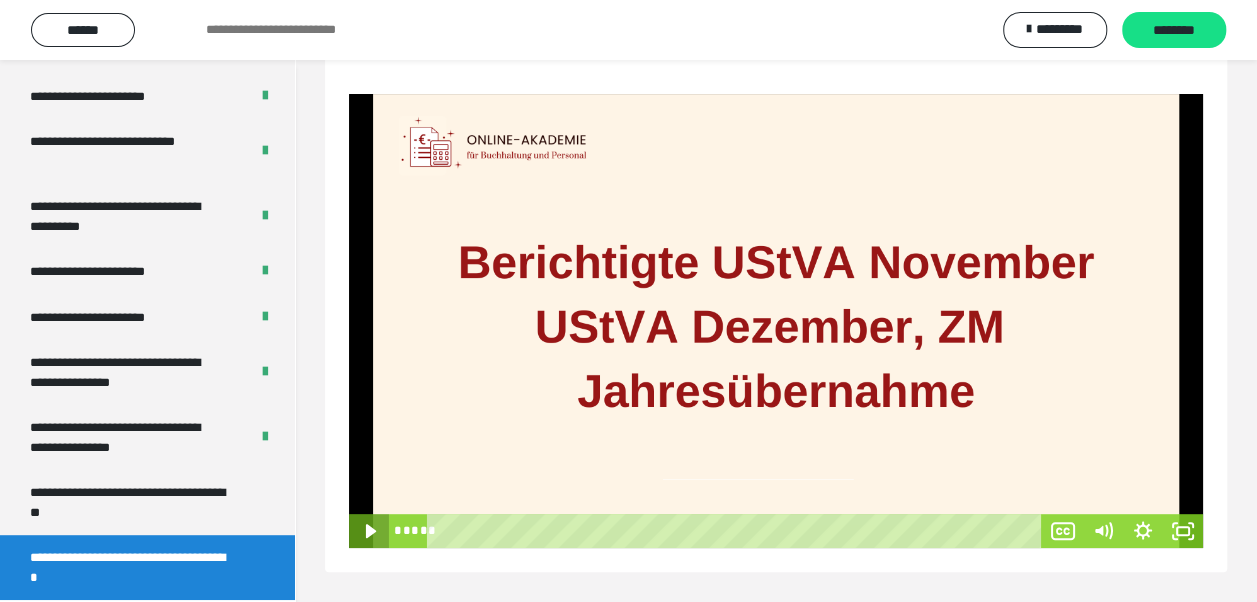 click 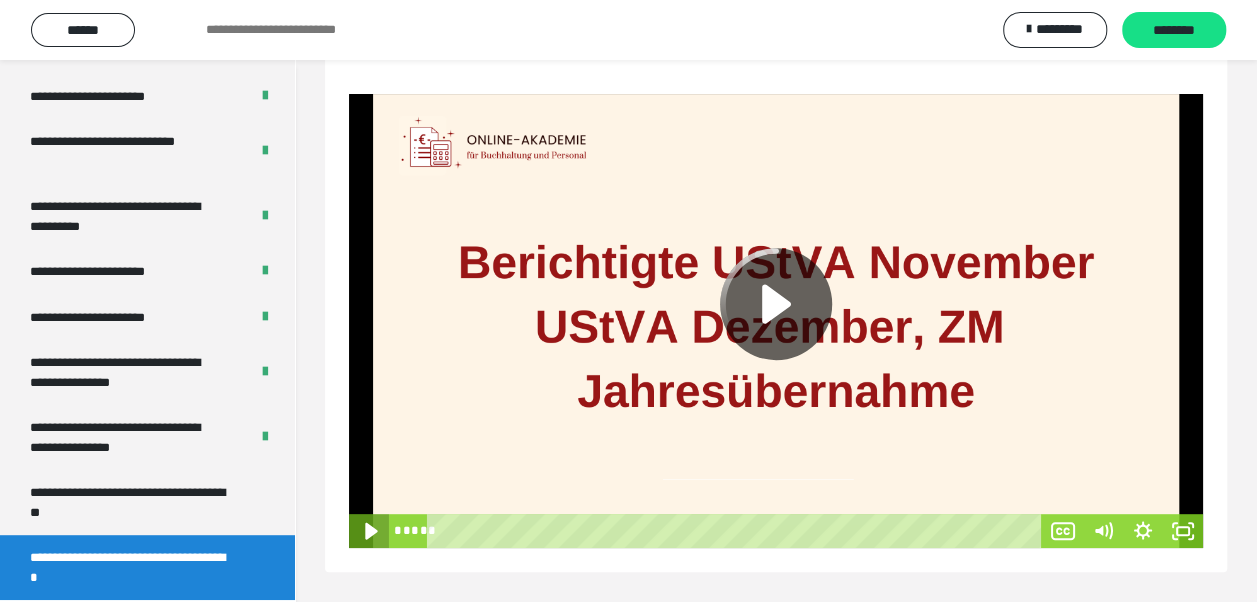 click 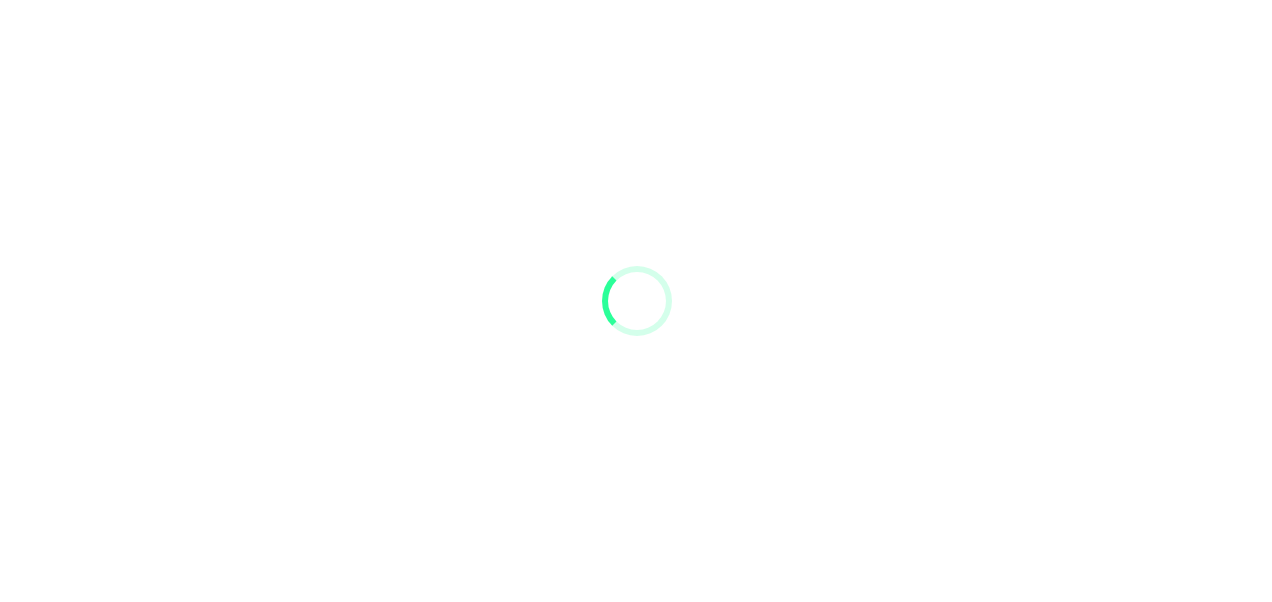 scroll, scrollTop: 0, scrollLeft: 0, axis: both 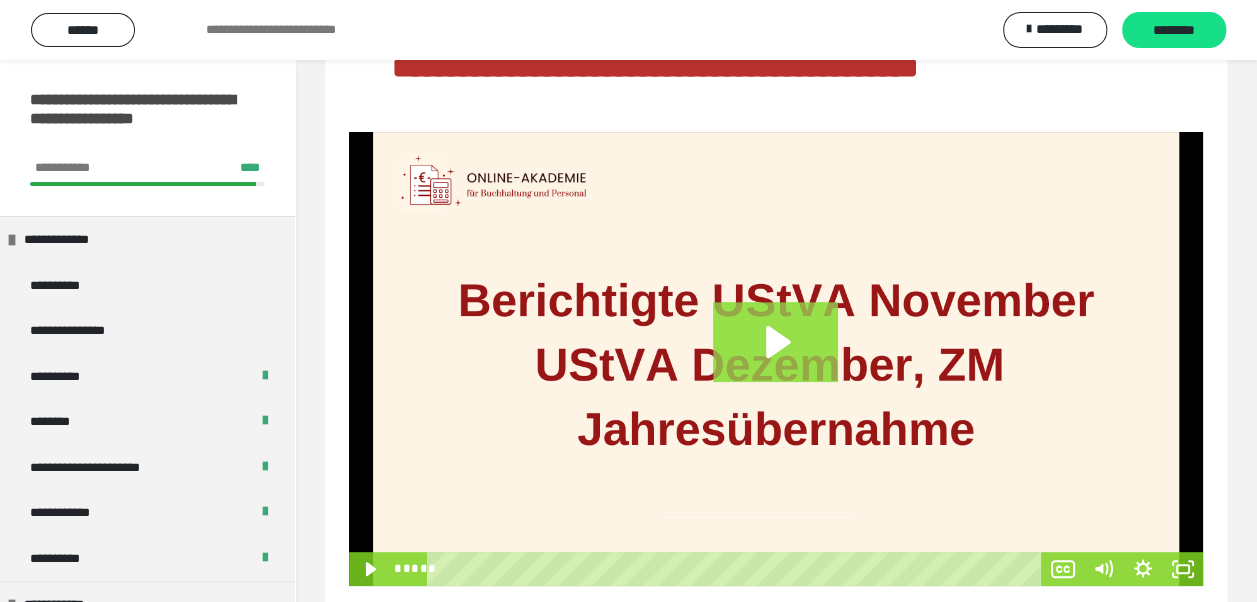 click 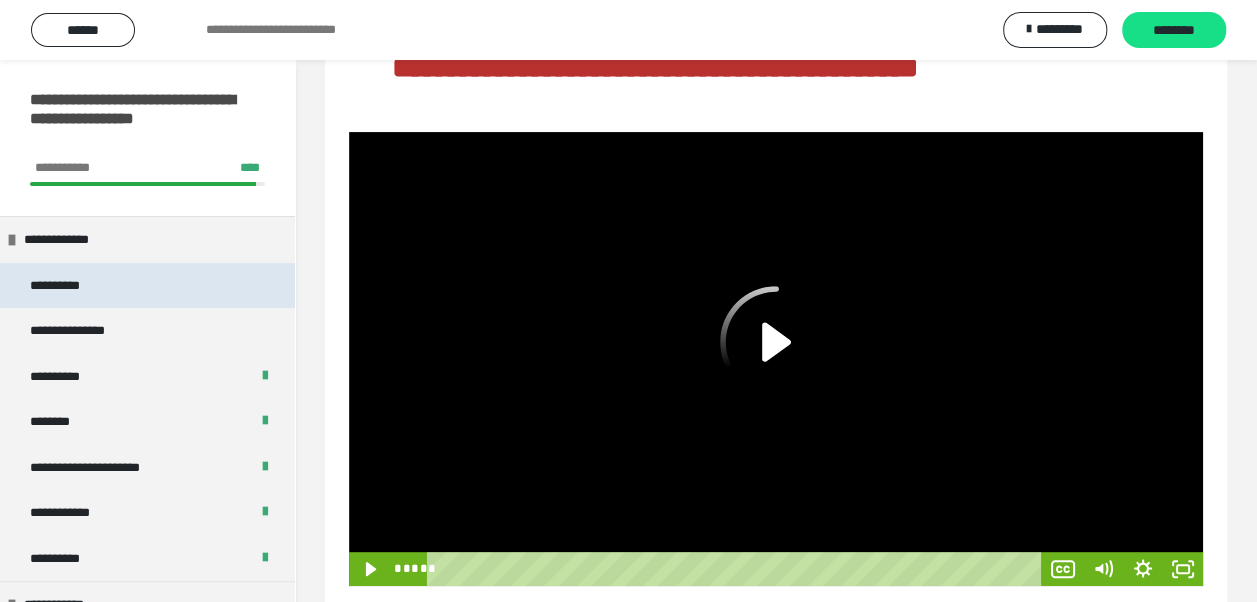 click on "**********" at bounding box center [78, 286] 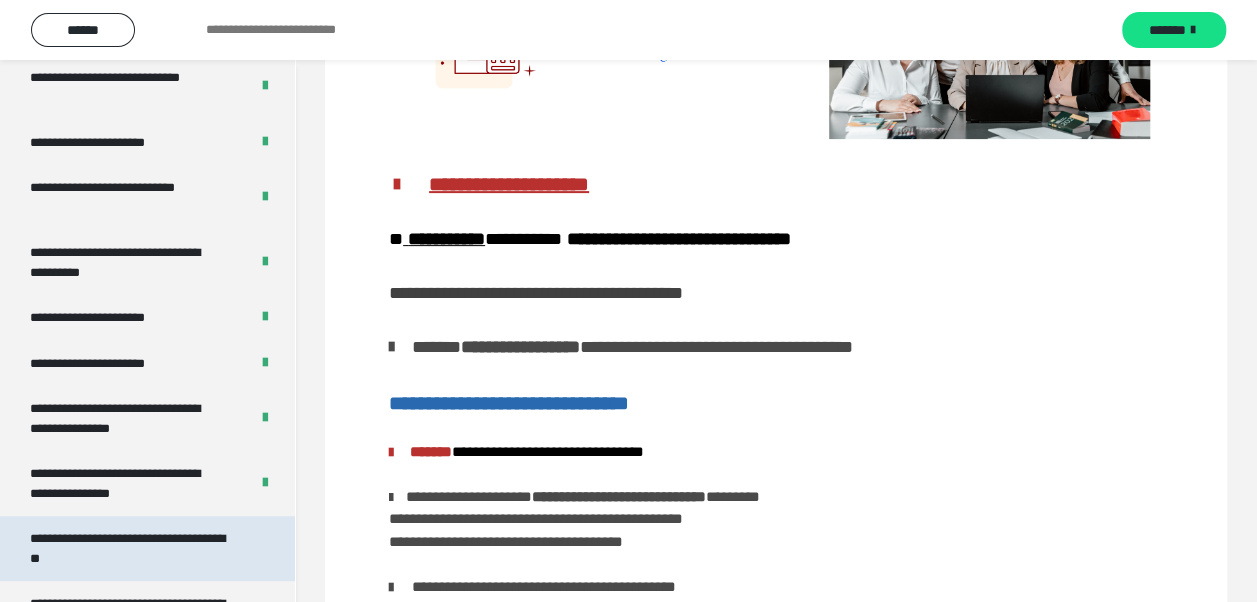 scroll, scrollTop: 4084, scrollLeft: 0, axis: vertical 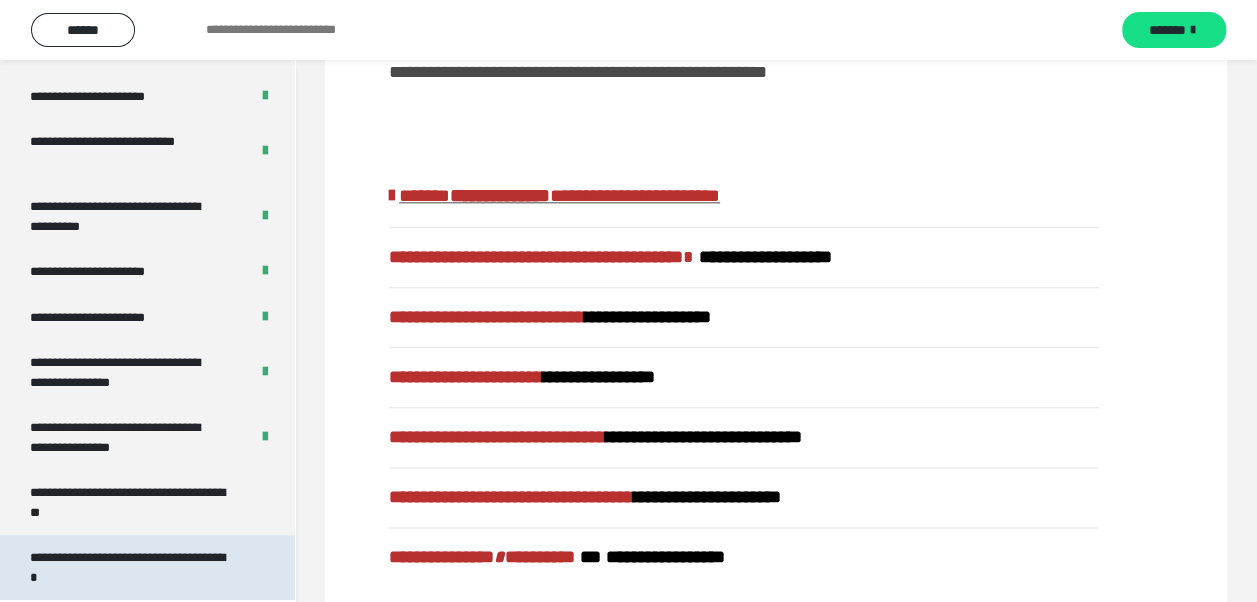 click on "**********" at bounding box center [132, 567] 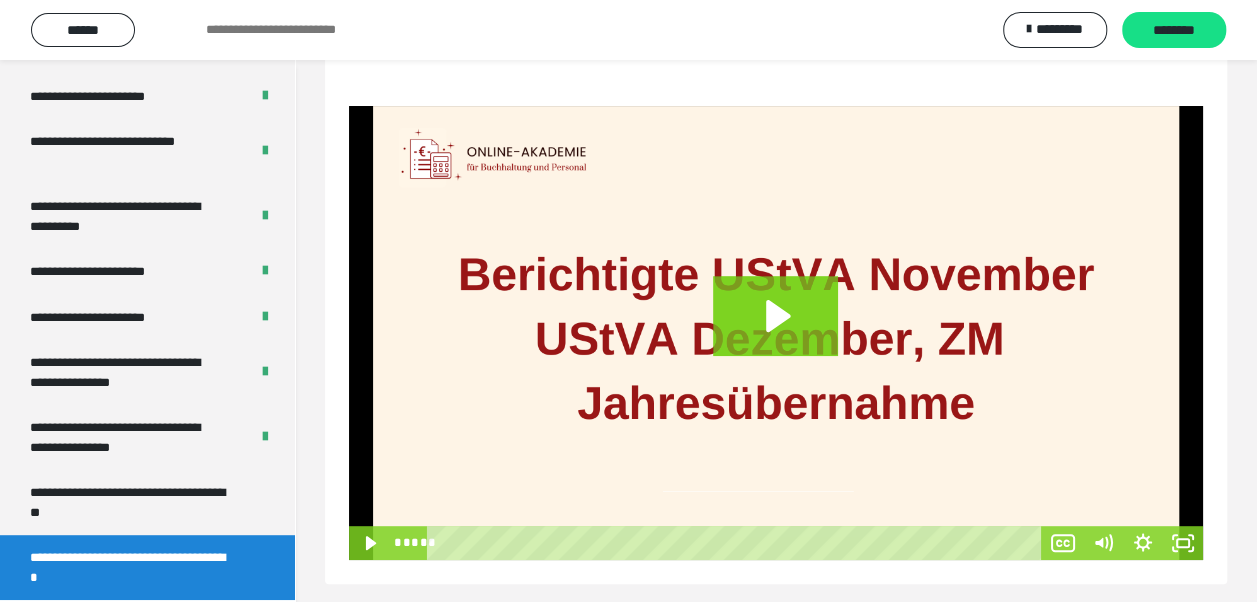 scroll, scrollTop: 238, scrollLeft: 0, axis: vertical 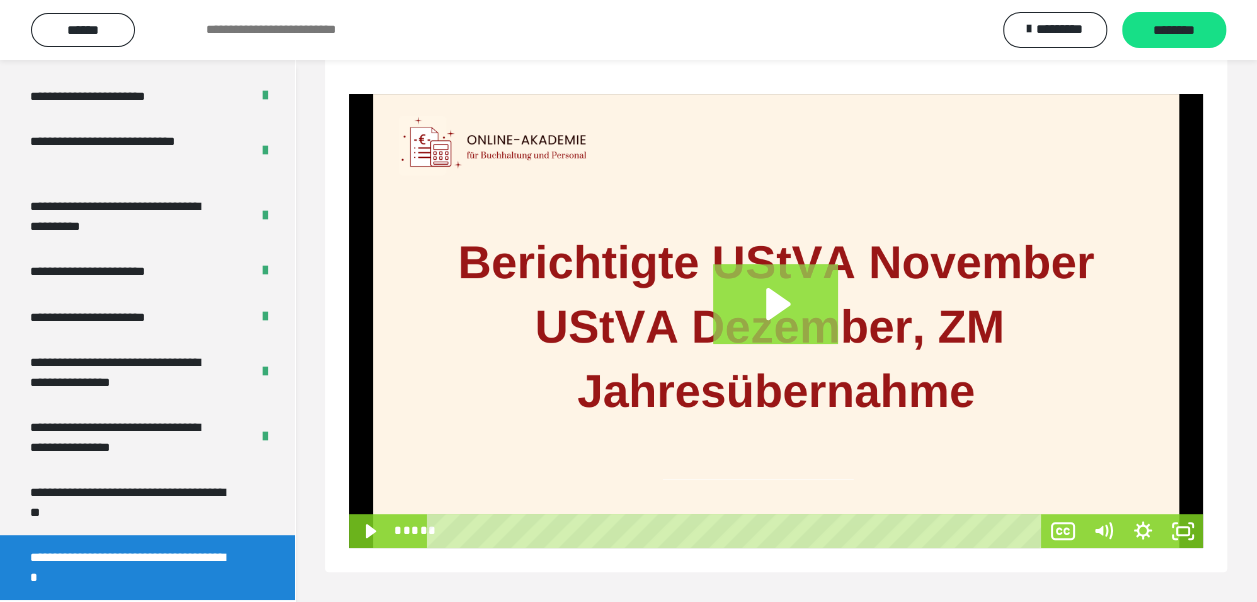 click 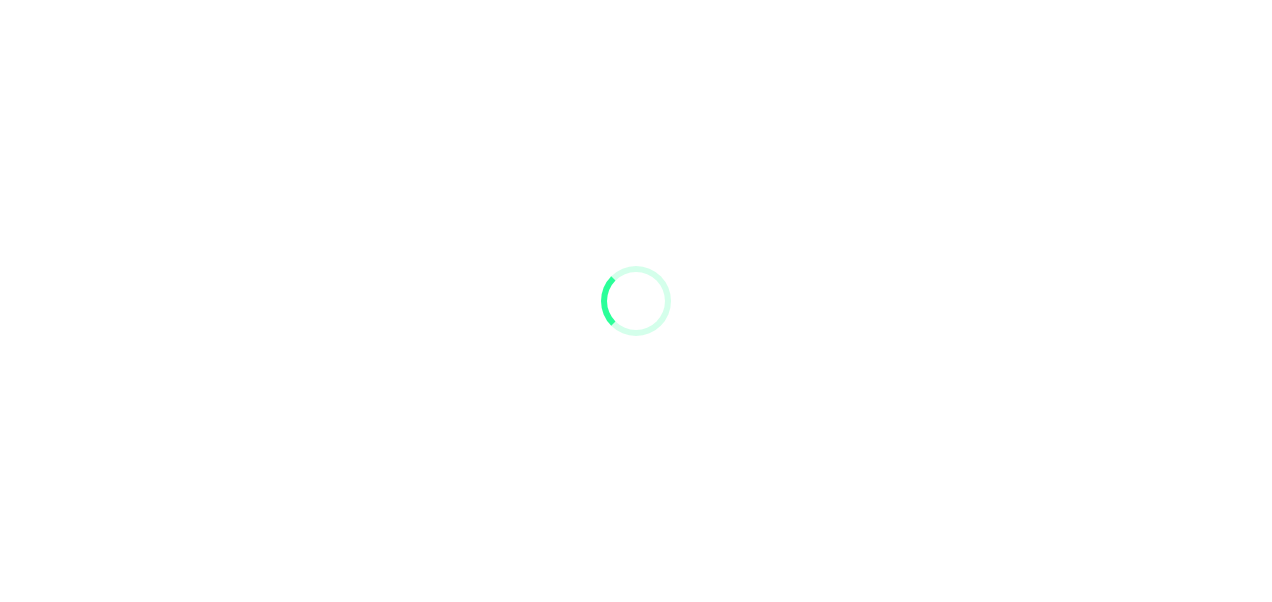 scroll, scrollTop: 0, scrollLeft: 0, axis: both 